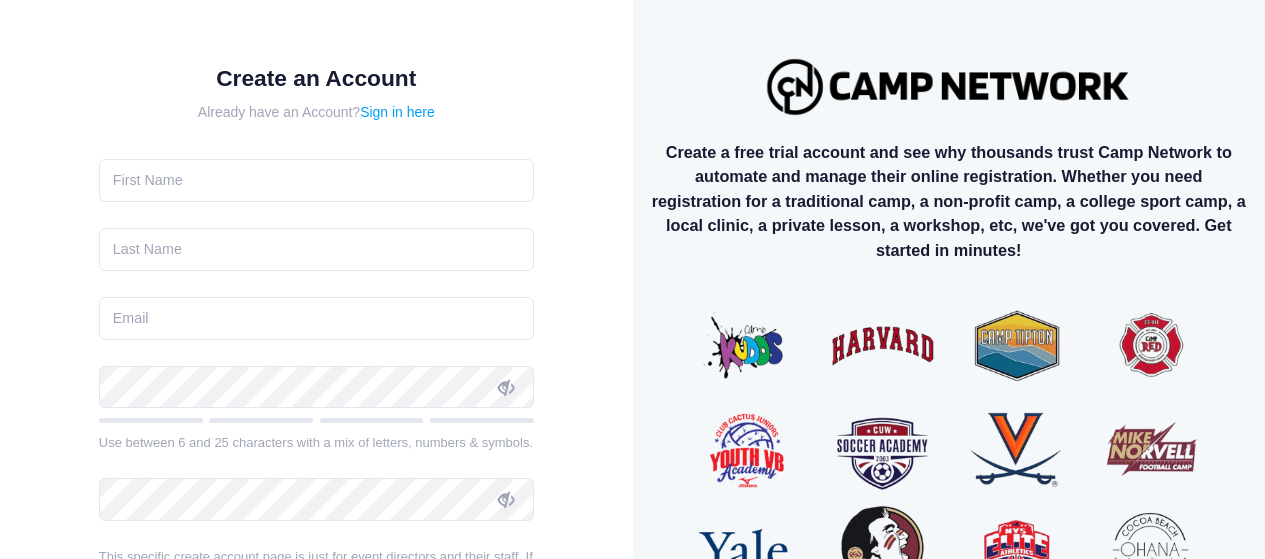 scroll, scrollTop: 0, scrollLeft: 0, axis: both 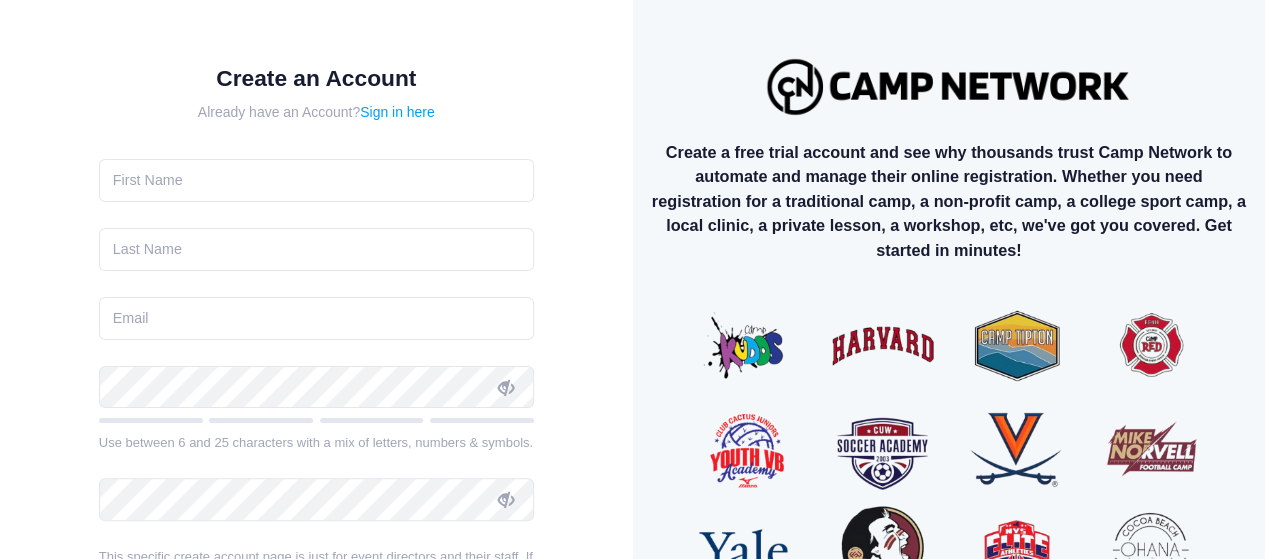 type on "Tara" 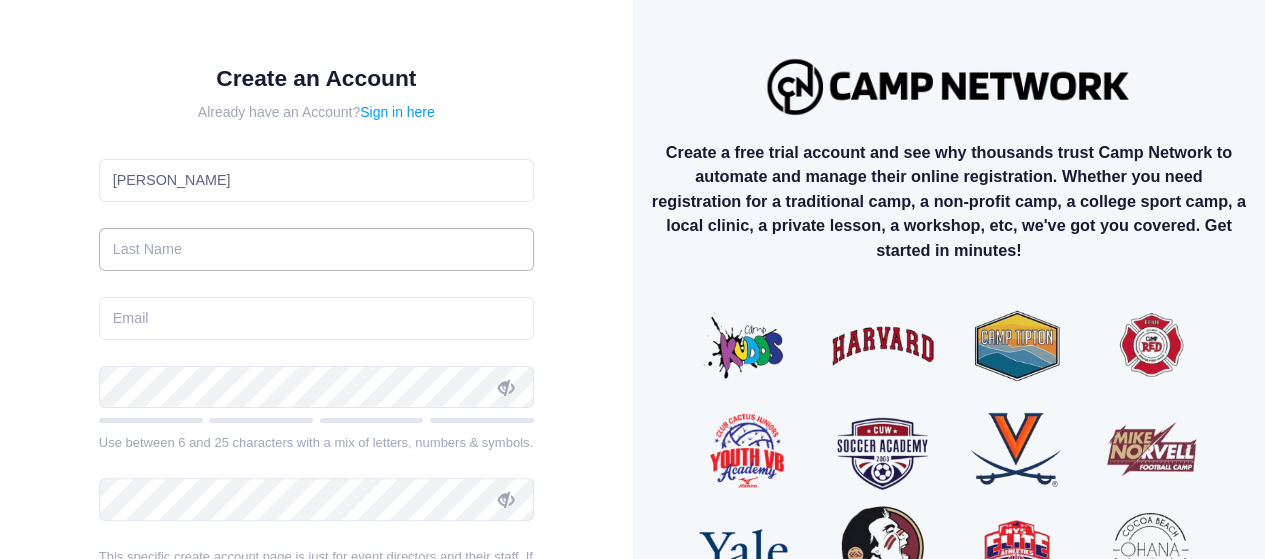 type on "Benjamin" 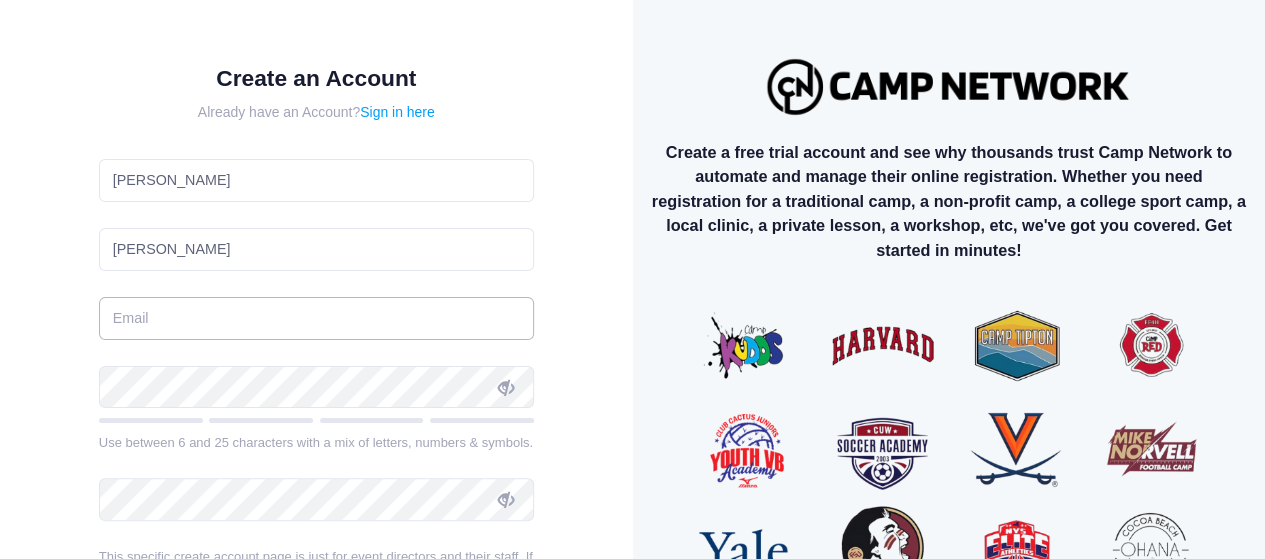 type on "[EMAIL_ADDRESS][DOMAIN_NAME]" 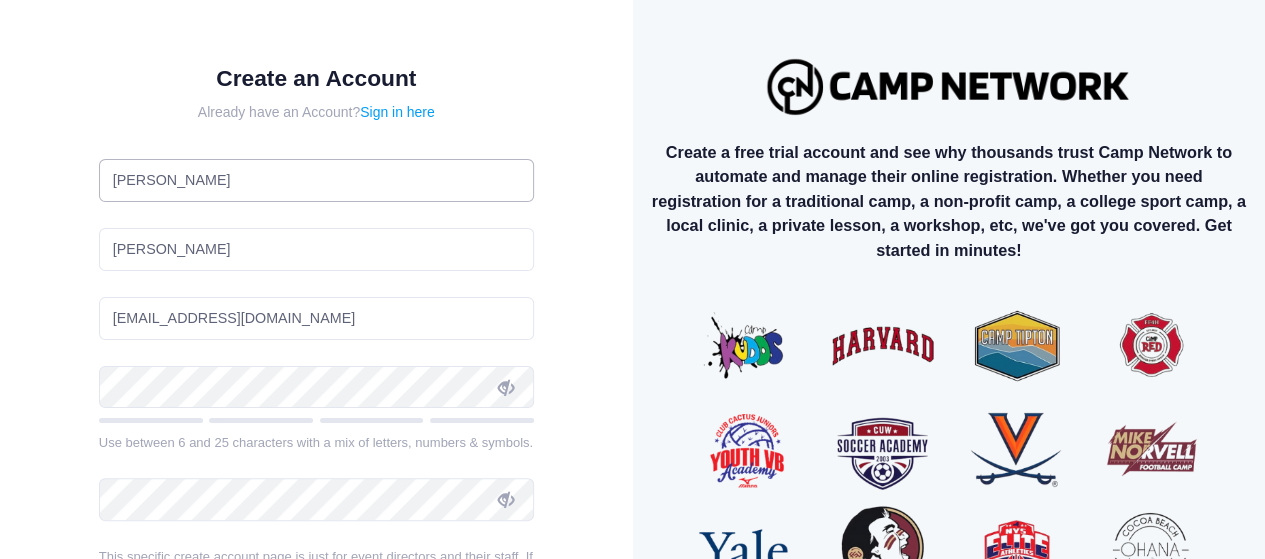 scroll, scrollTop: 0, scrollLeft: 0, axis: both 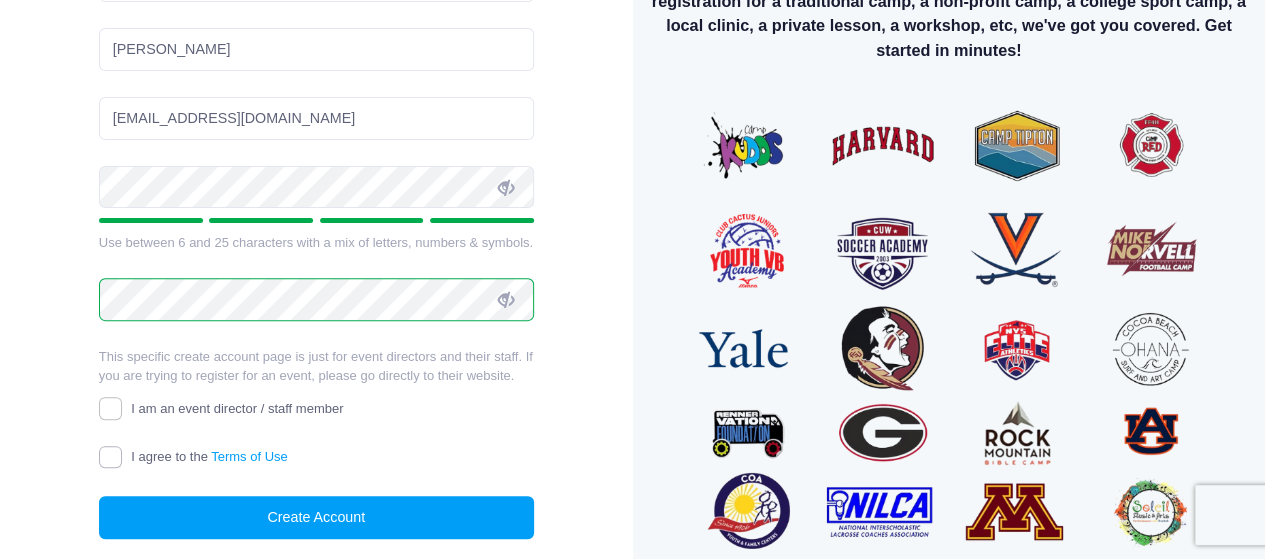 drag, startPoint x: 100, startPoint y: 453, endPoint x: 116, endPoint y: 463, distance: 18.867962 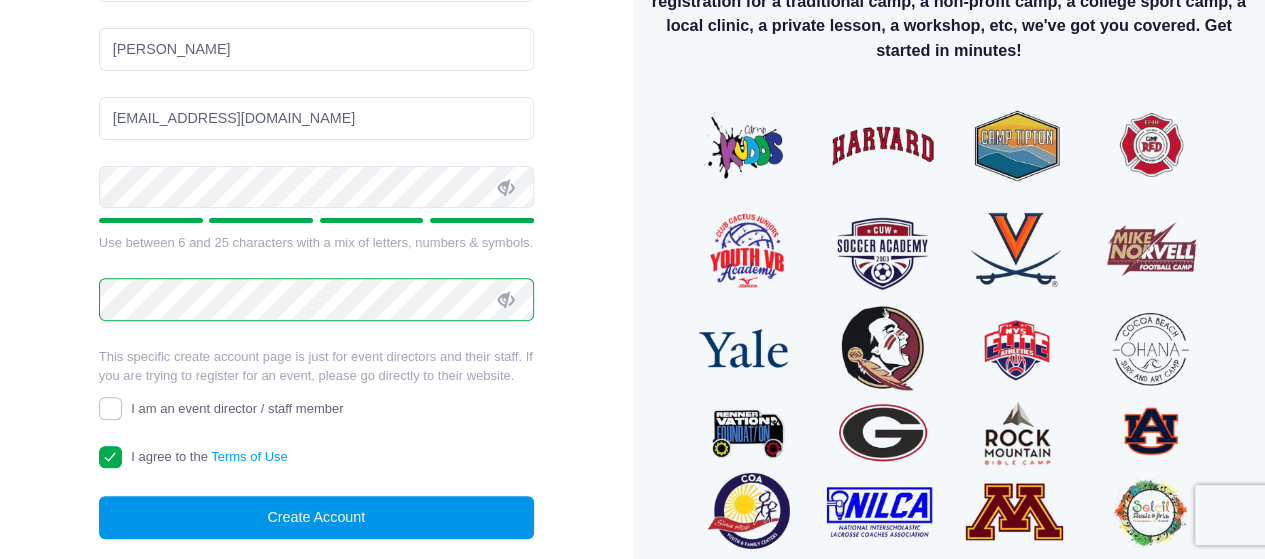 drag, startPoint x: 236, startPoint y: 510, endPoint x: 246, endPoint y: 511, distance: 10.049875 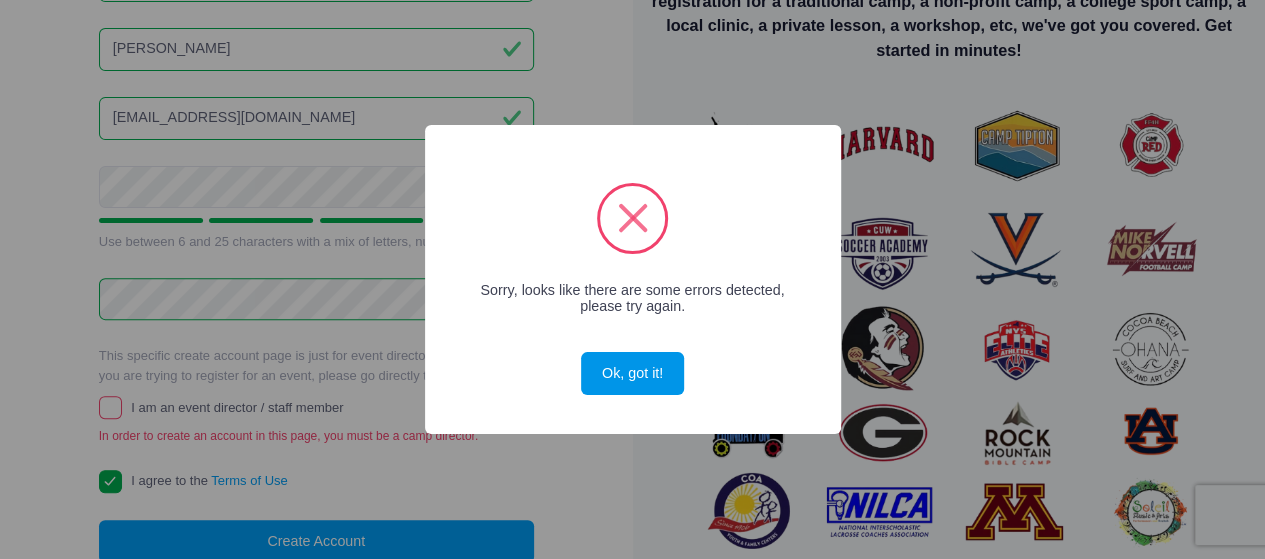 click on "Ok, got it!" at bounding box center (632, 373) 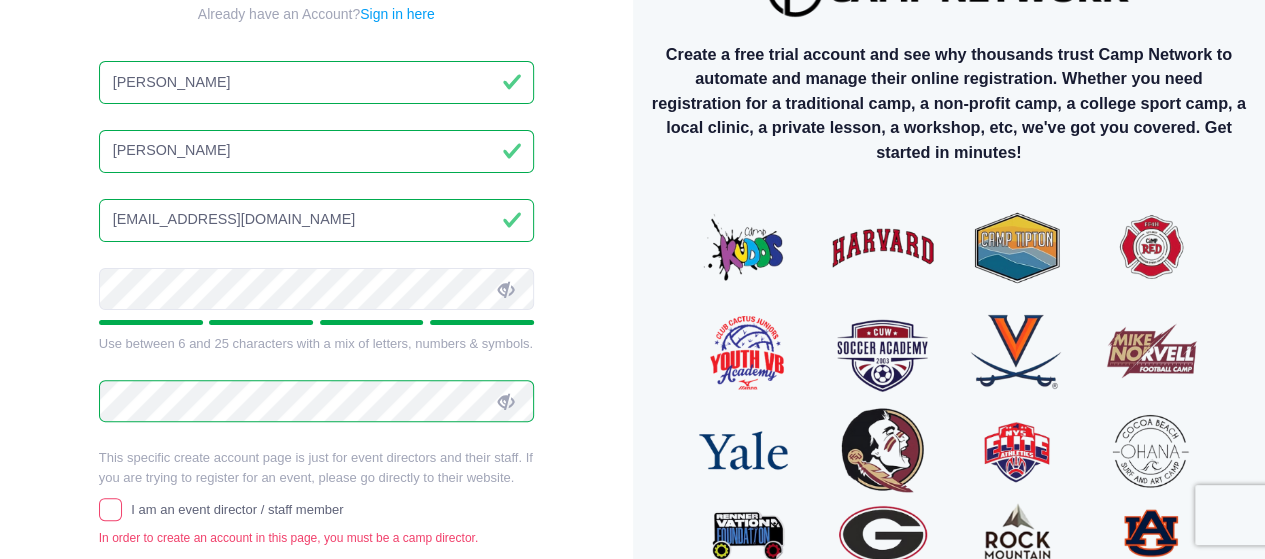 scroll, scrollTop: 0, scrollLeft: 0, axis: both 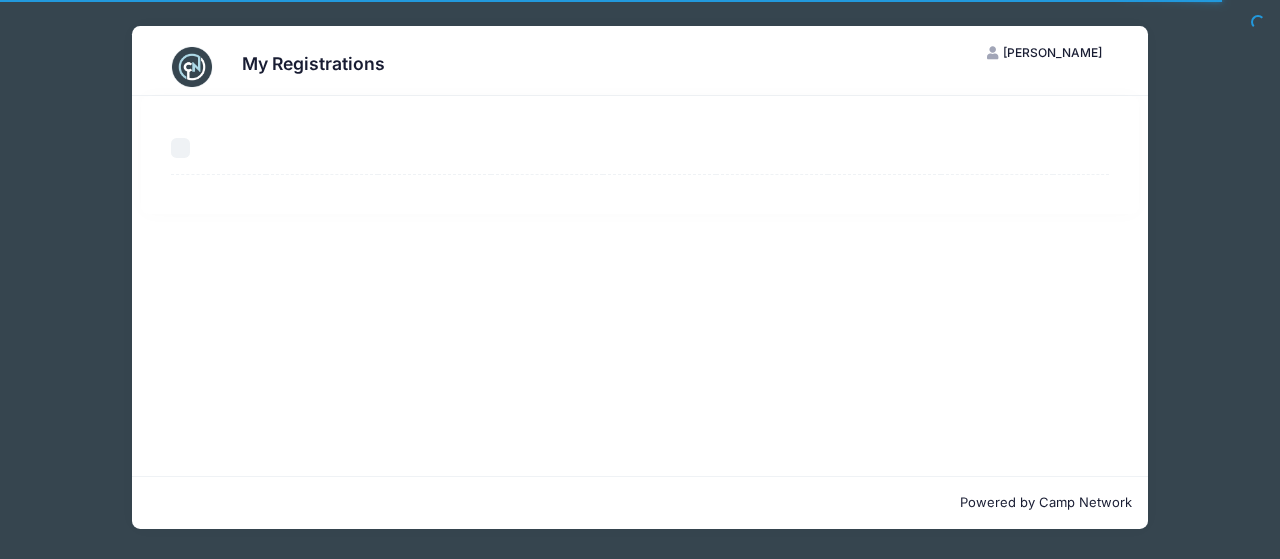 select on "50" 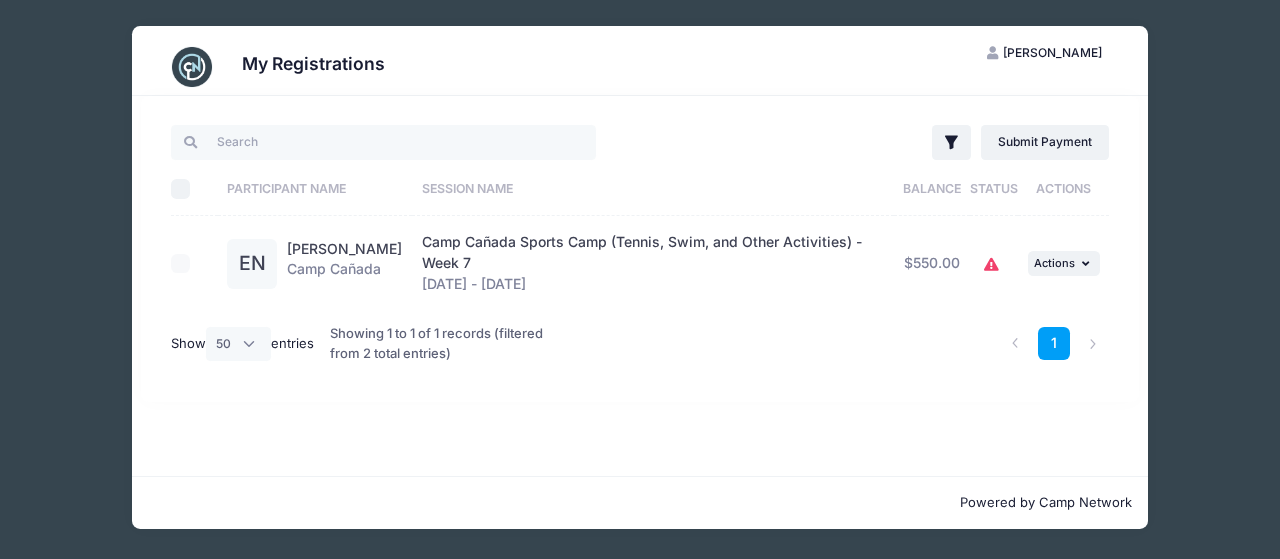 click 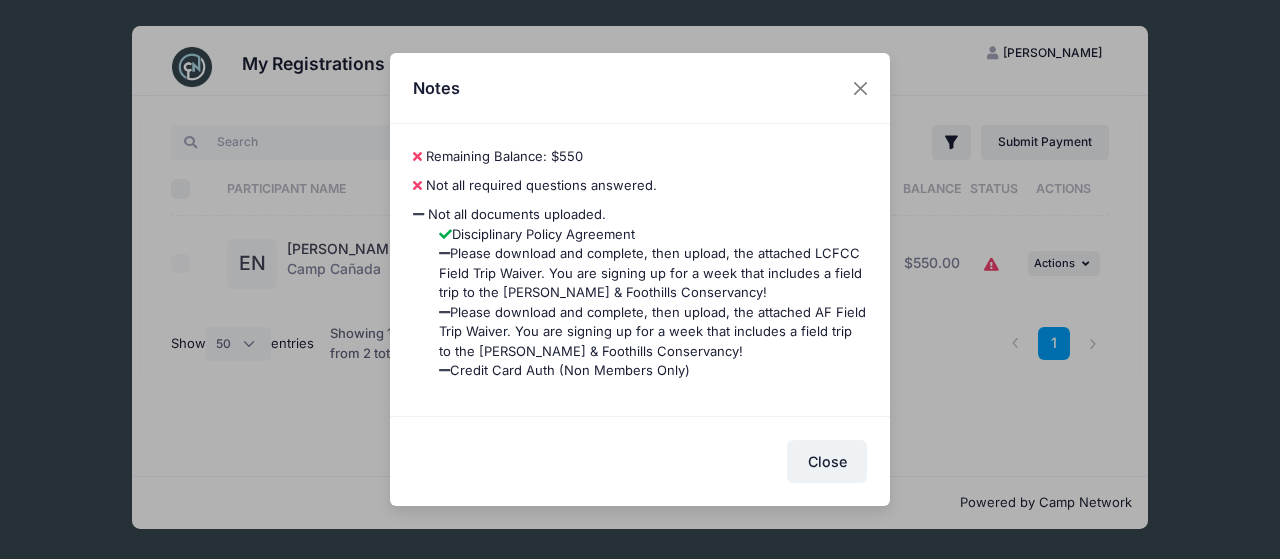 click on "Notes
cb684c785ecbcf8e
Emmy Nicholls
Remaining Balance:
$550
Pay Balance
Not all required questions answered.
Not all documents uploaded.
Disciplinary Policy Agreement  Please download and complete, then upload, the attached LCFCC Field Trip Waiver. You are signing up for a week that includes a field trip to the Arroyo & Foothills  Conservancy!  Please download and complete, then upload, the attached AF Field Trip Waiver. You are signing up for a week that includes a field trip to the Arroyo & Foothills  Conservancy!  Credit Card Auth (Non Members Only)" at bounding box center (640, 279) 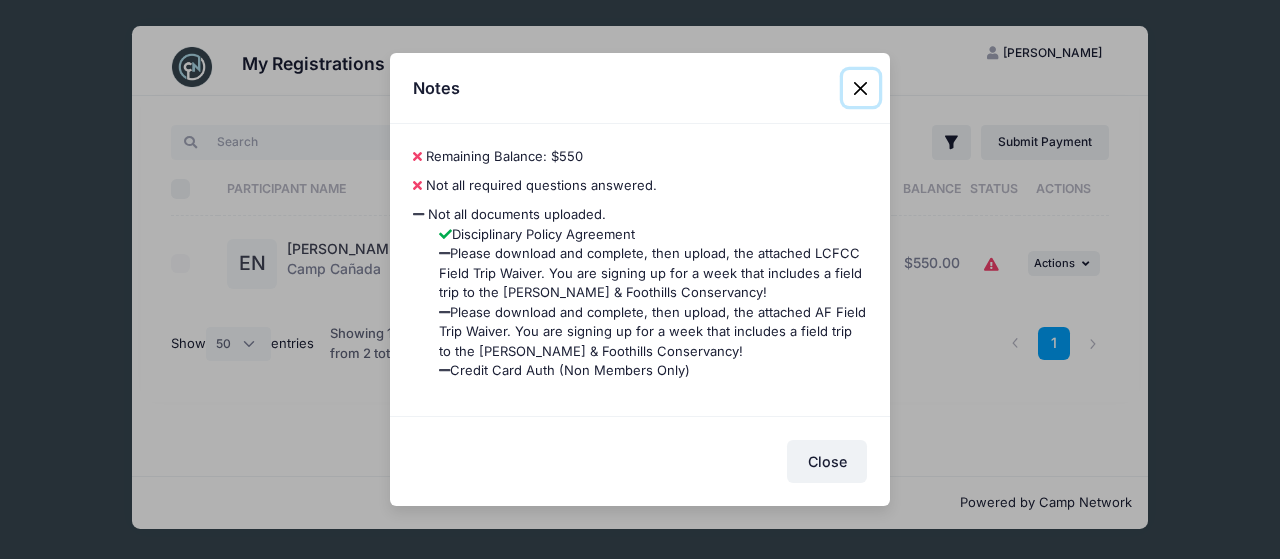 click at bounding box center (861, 88) 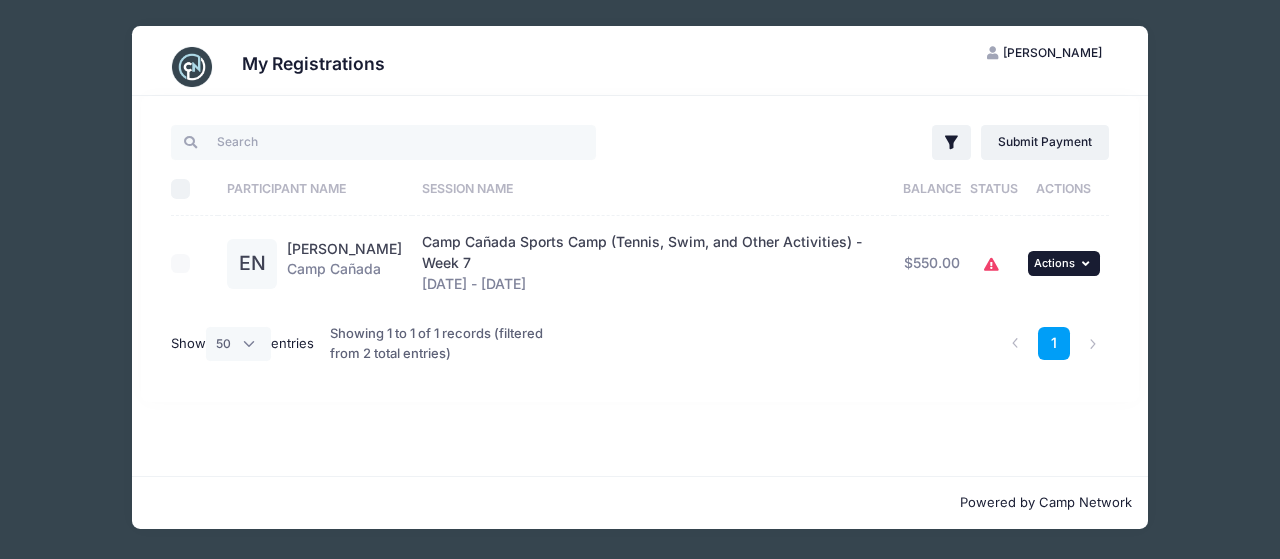 click on "Actions" at bounding box center [1054, 263] 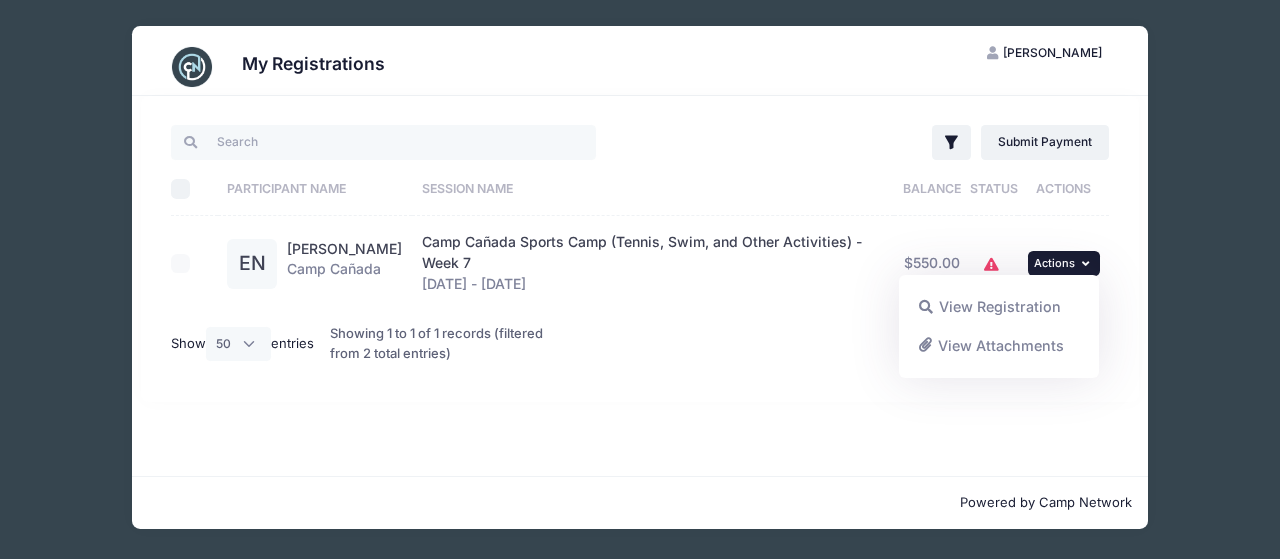 drag, startPoint x: 598, startPoint y: 315, endPoint x: 611, endPoint y: 316, distance: 13.038404 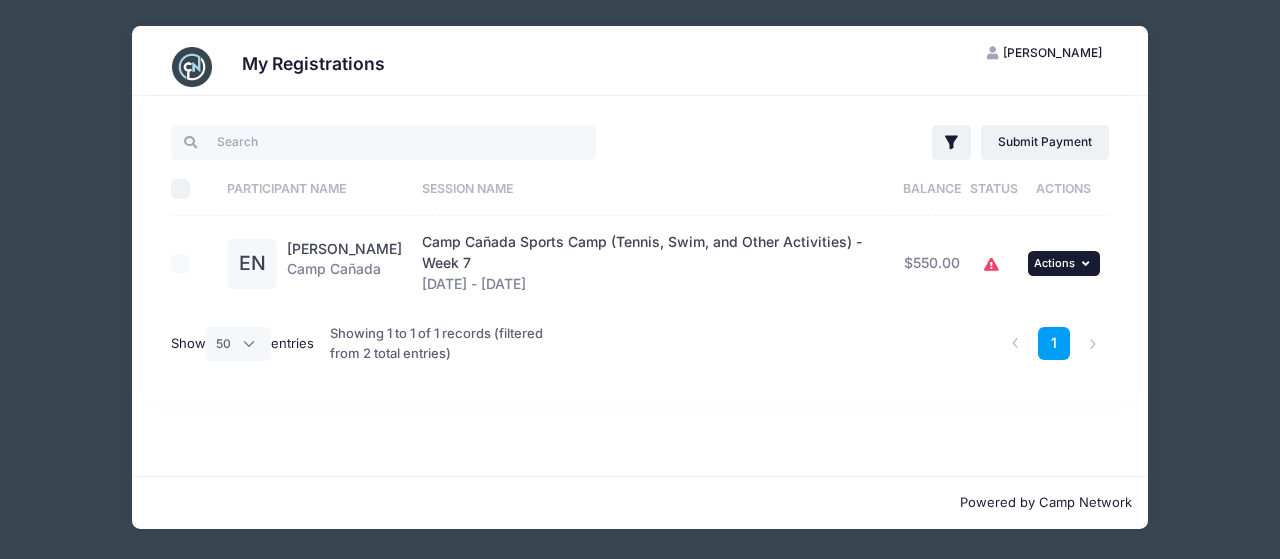 click on "Actions" at bounding box center (1054, 263) 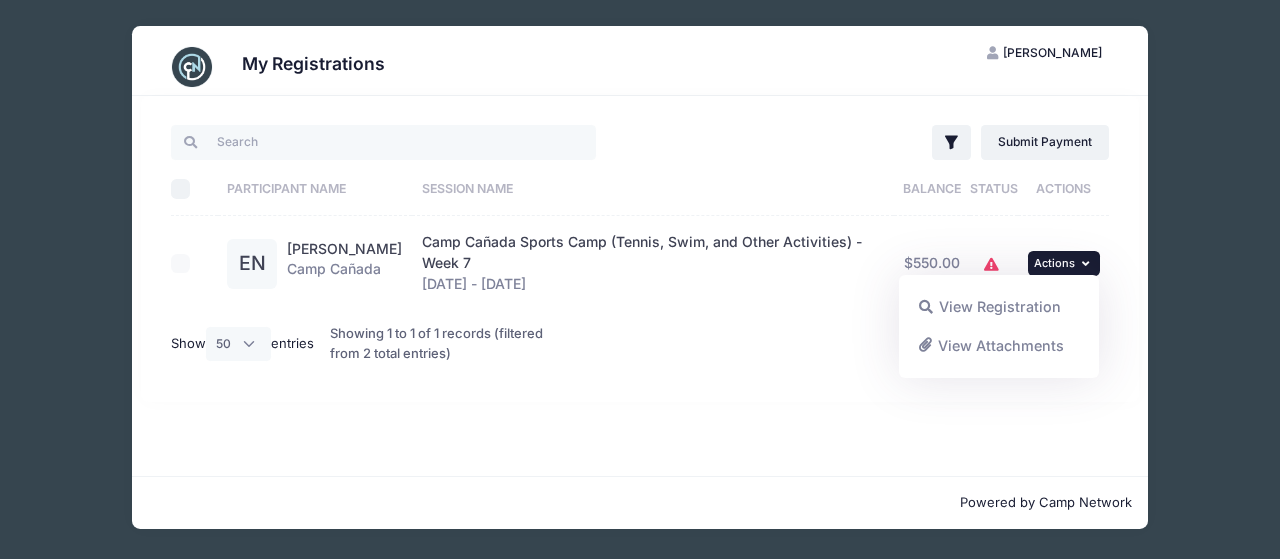 click on "View Registration" at bounding box center (999, 307) 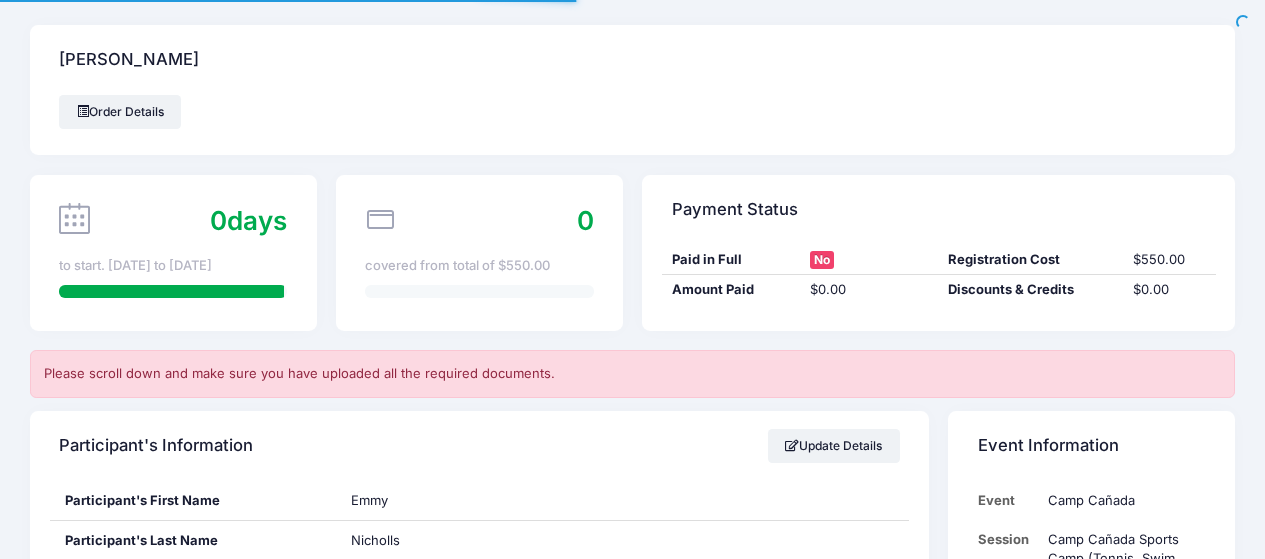 scroll, scrollTop: 0, scrollLeft: 0, axis: both 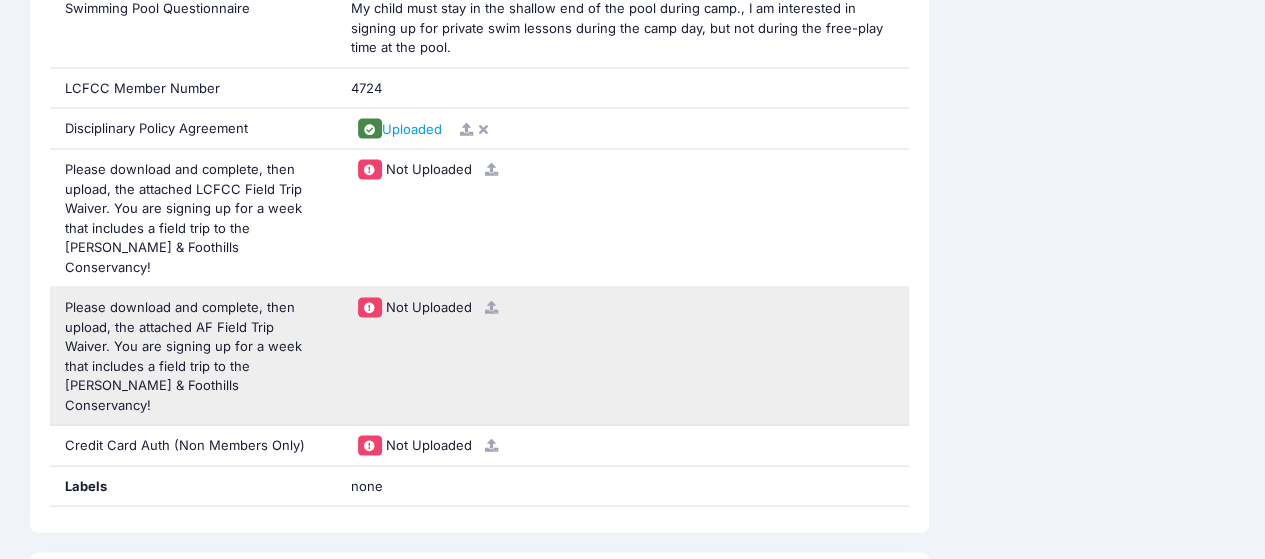 click at bounding box center [369, 307] 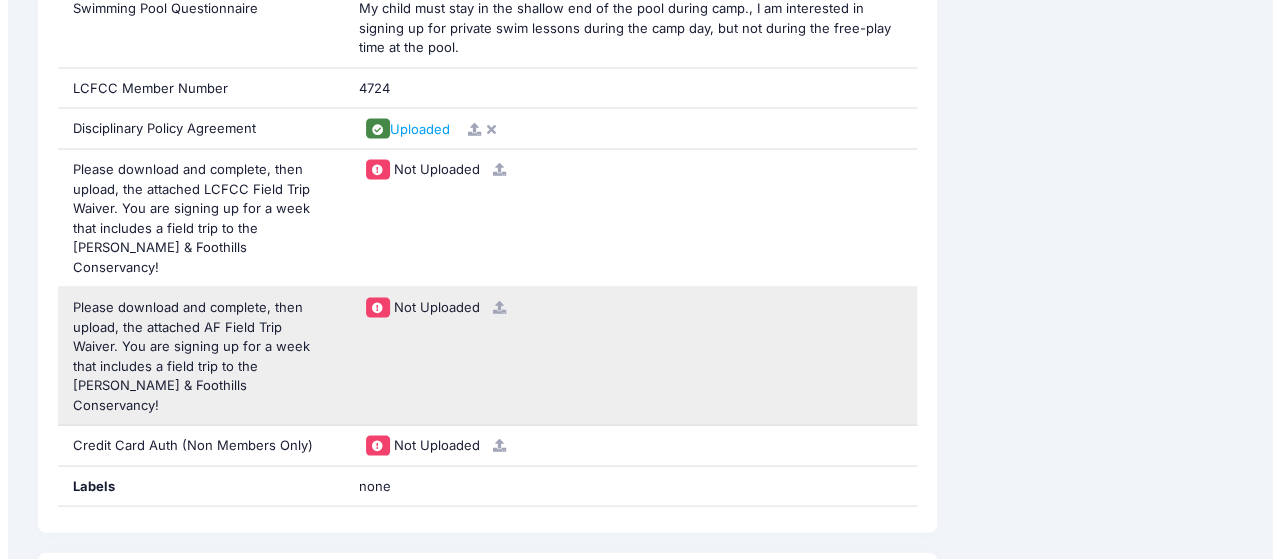 scroll, scrollTop: 1841, scrollLeft: 0, axis: vertical 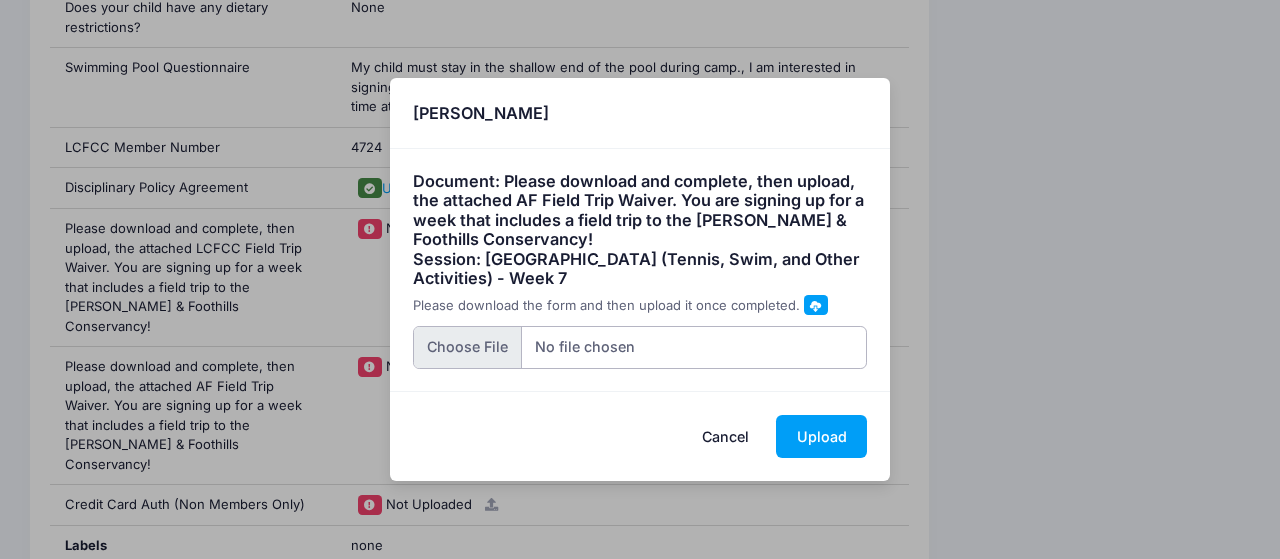 click at bounding box center (640, 347) 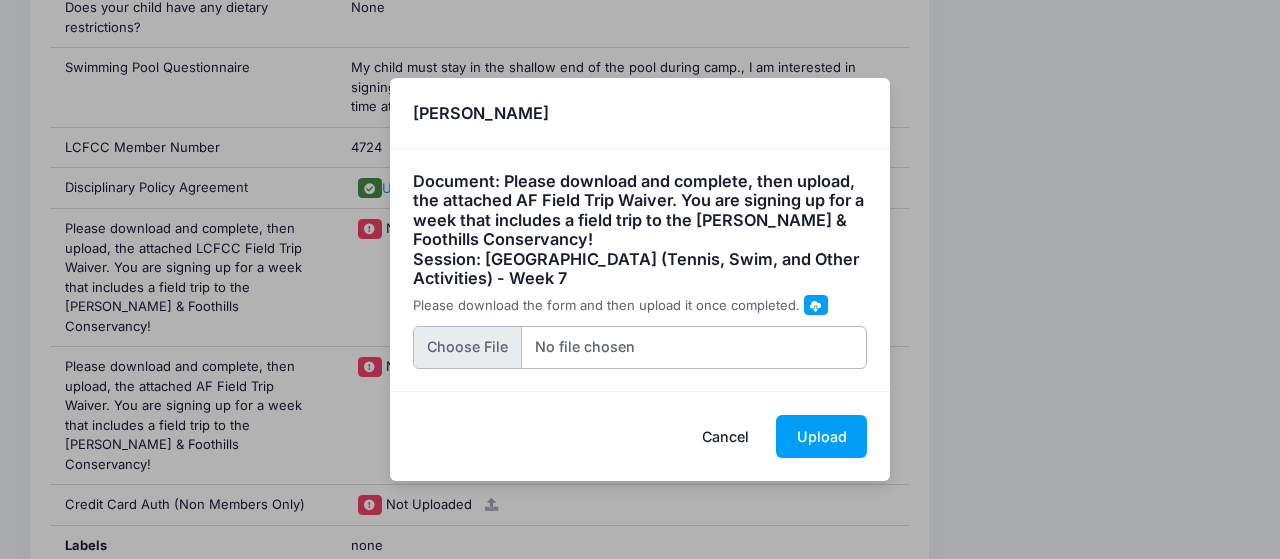type on "C:\fakepath\document_b73efa35f65d25b3.pdf" 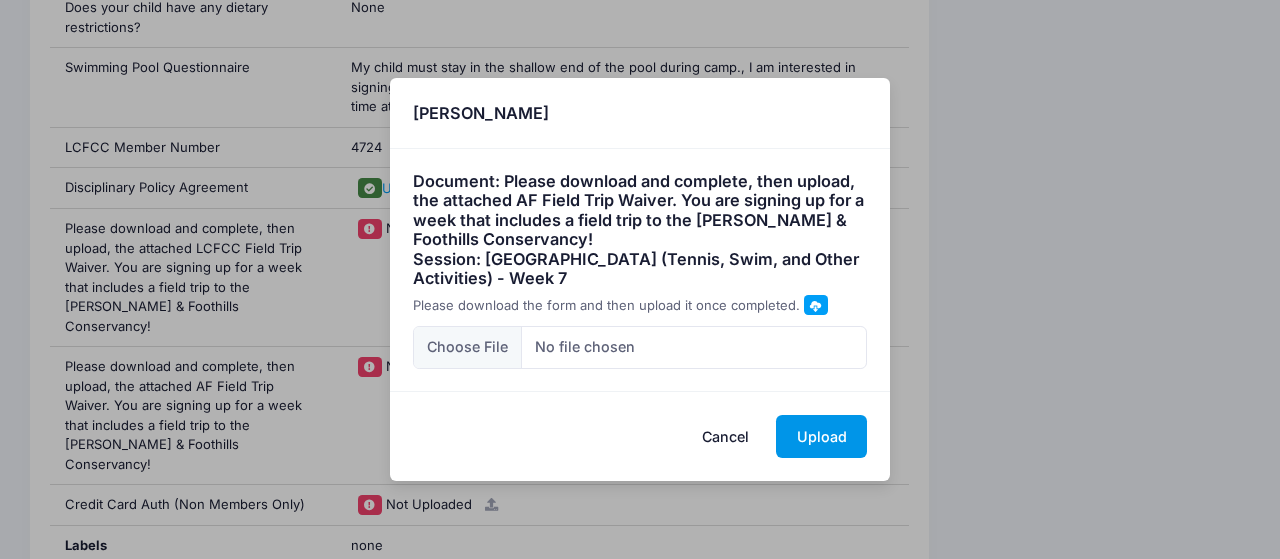 click on "Upload" at bounding box center [821, 436] 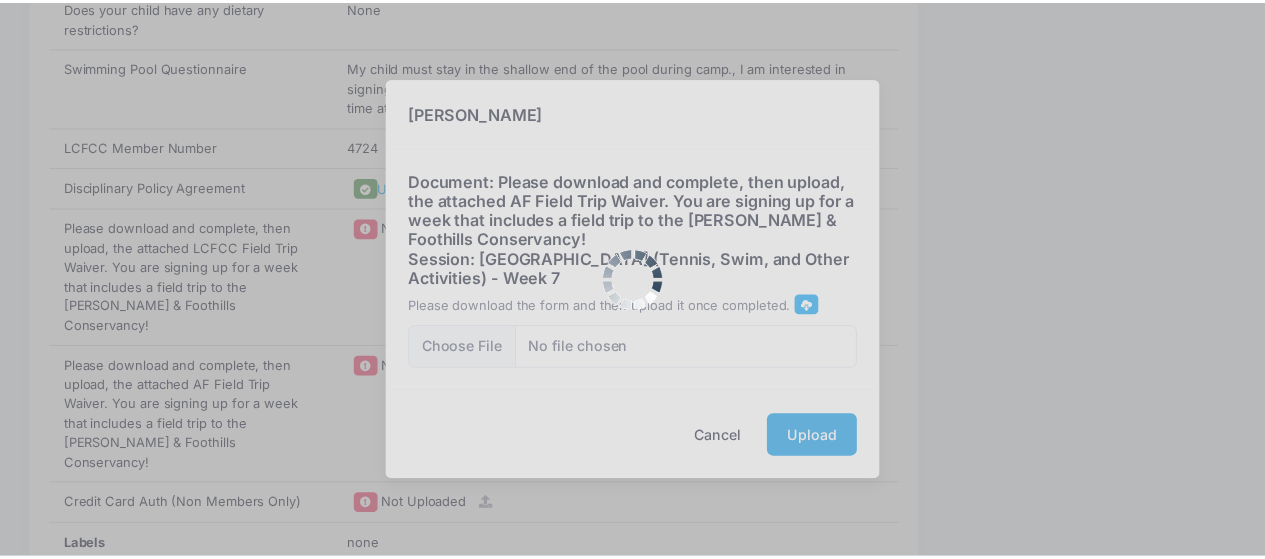 scroll, scrollTop: 0, scrollLeft: 0, axis: both 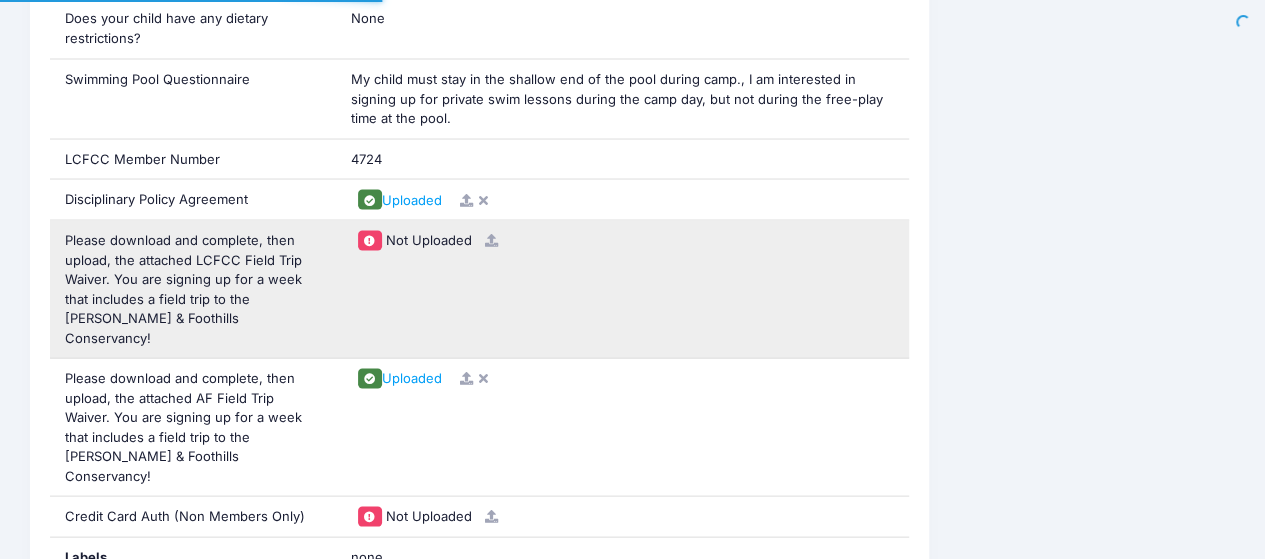 click at bounding box center [491, 239] 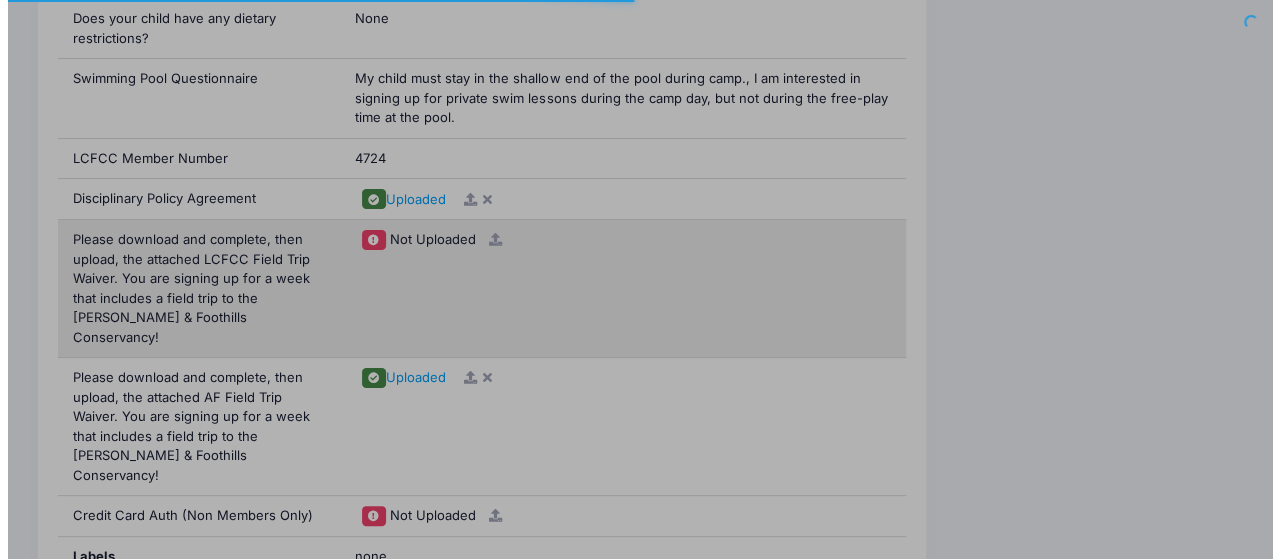 scroll, scrollTop: 1772, scrollLeft: 0, axis: vertical 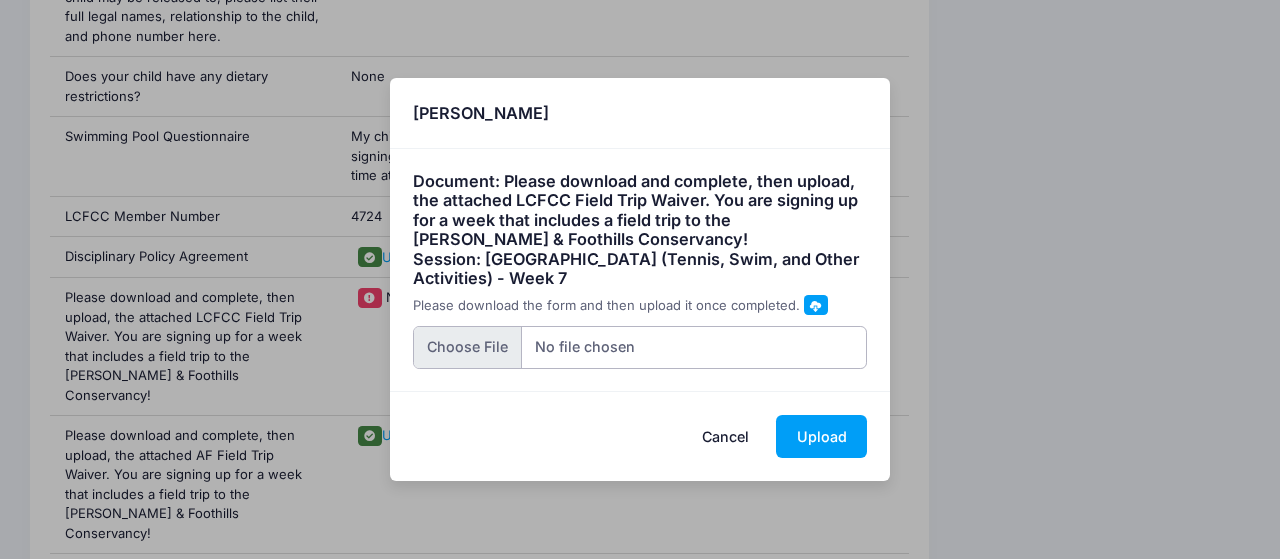 click at bounding box center [640, 347] 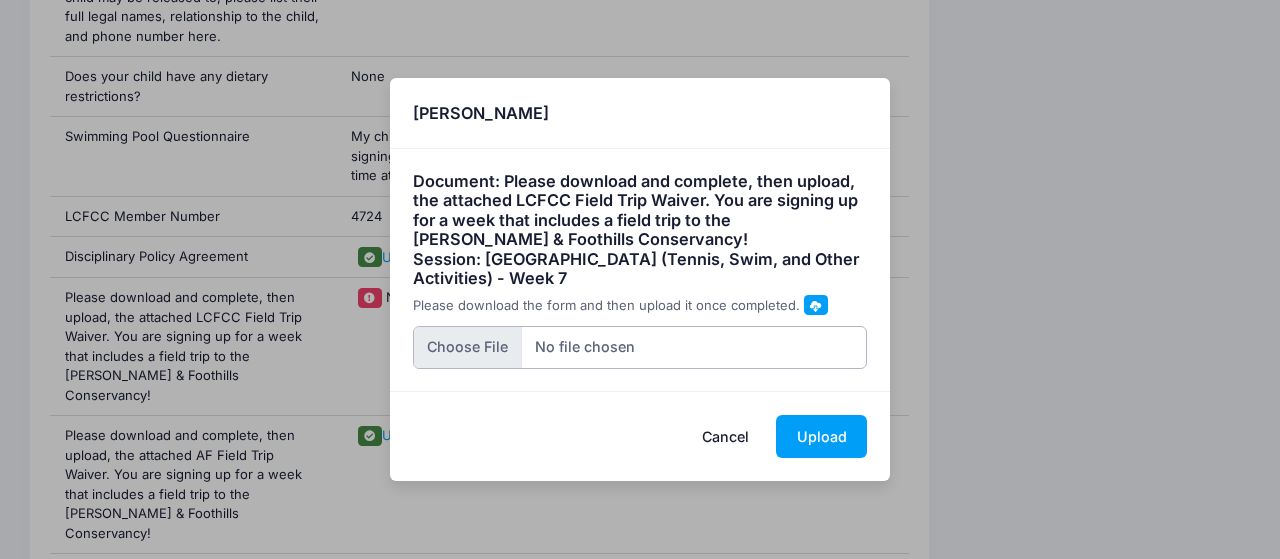 type on "C:\fakepath\document_a21dc314dd058f4d.pdf" 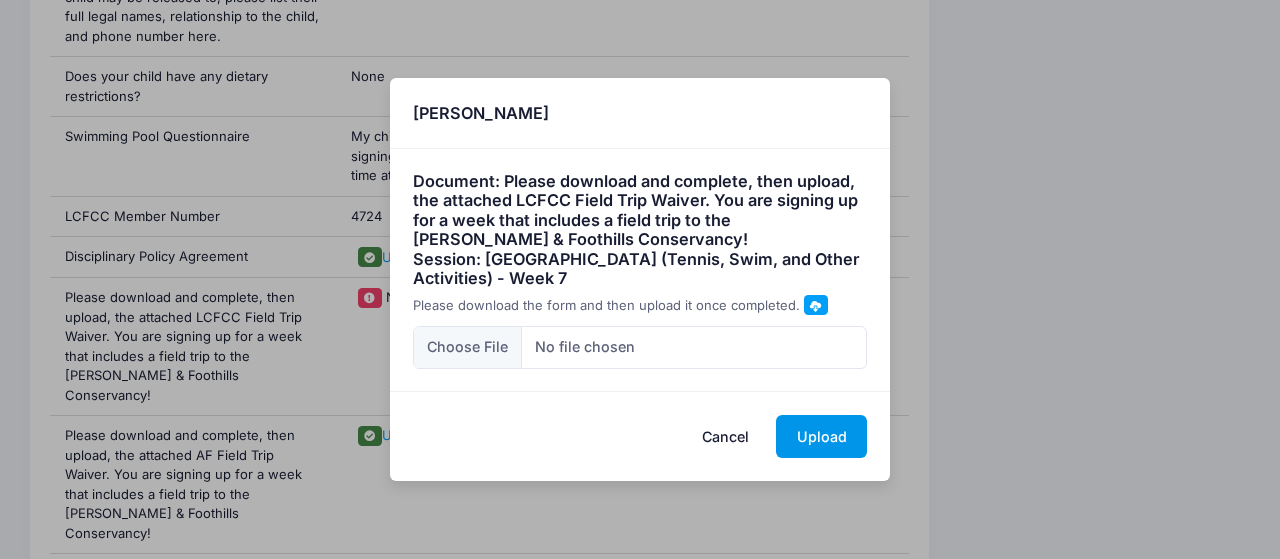 click on "Upload" at bounding box center [821, 436] 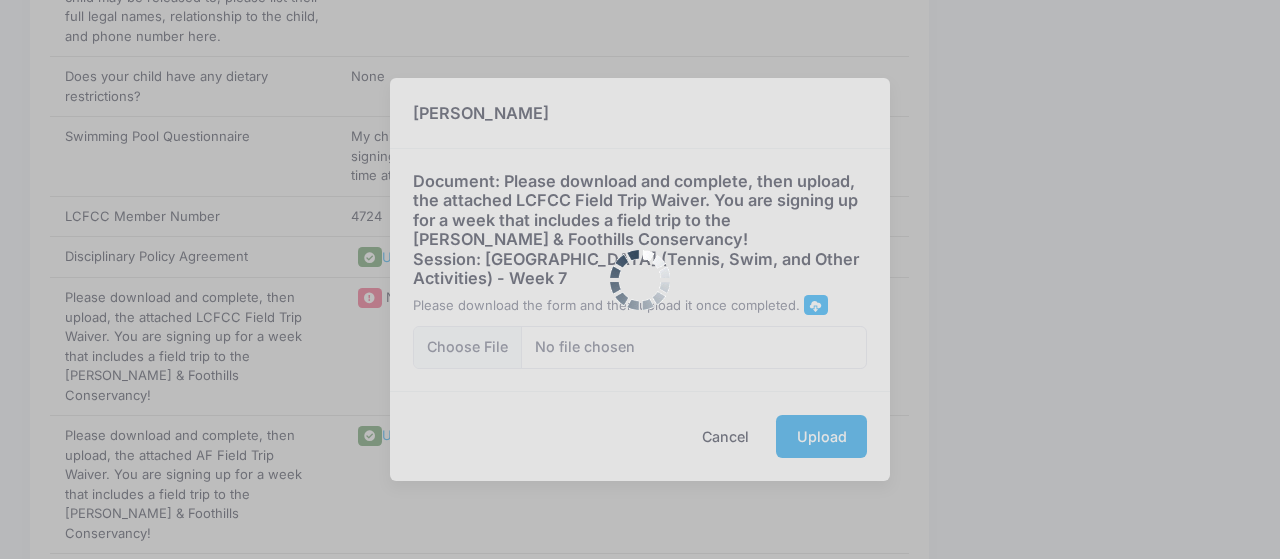 scroll, scrollTop: 0, scrollLeft: 0, axis: both 